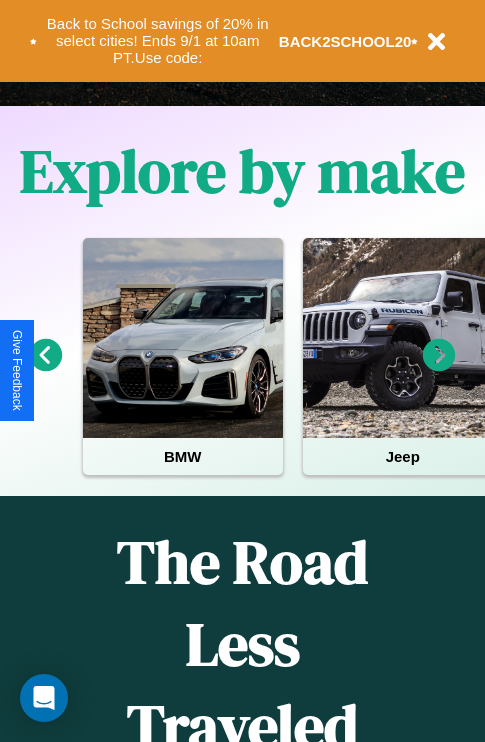 scroll, scrollTop: 0, scrollLeft: 0, axis: both 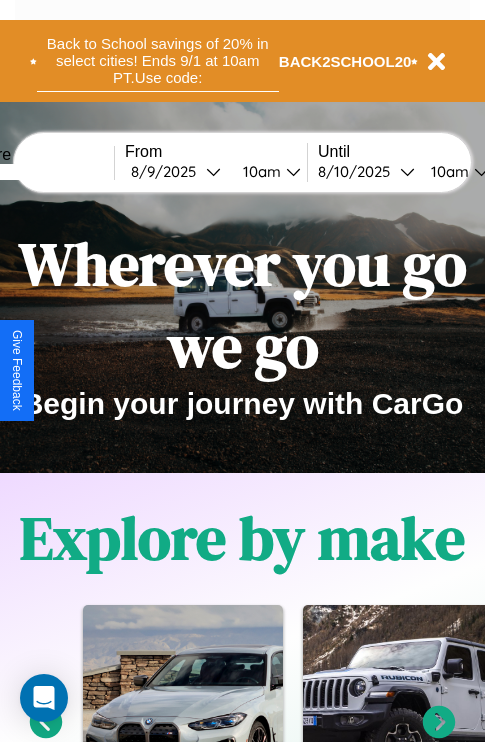 click on "Back to School savings of 20% in select cities! Ends 9/1 at 10am PT.  Use code:" at bounding box center (158, 61) 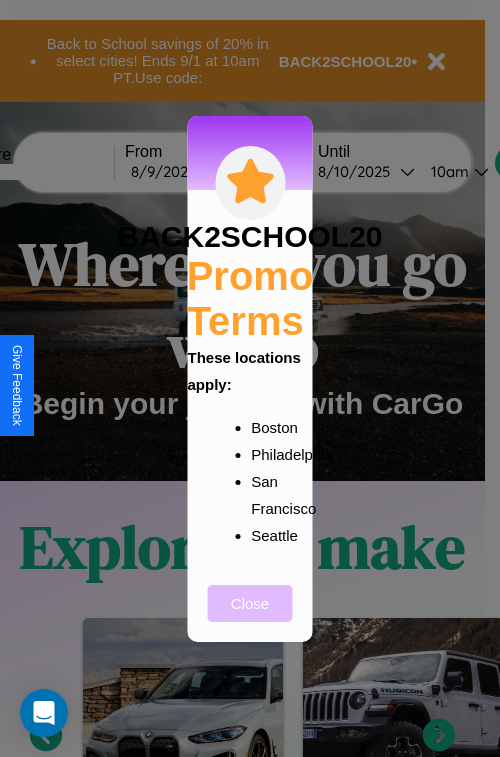click on "Close" at bounding box center (250, 603) 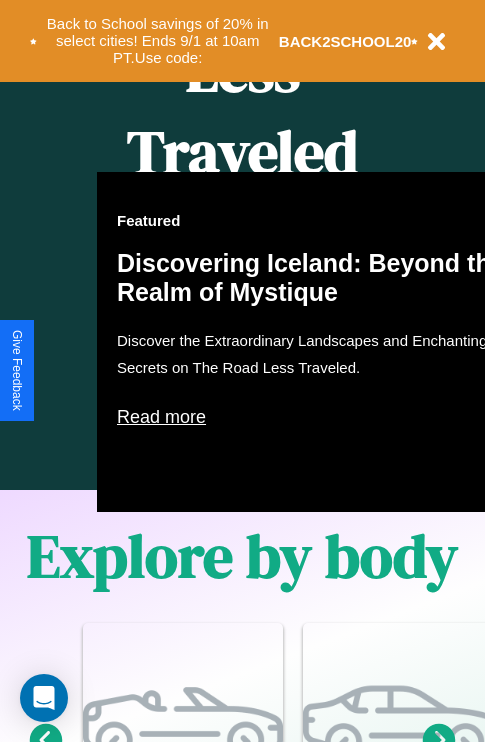 scroll, scrollTop: 1285, scrollLeft: 0, axis: vertical 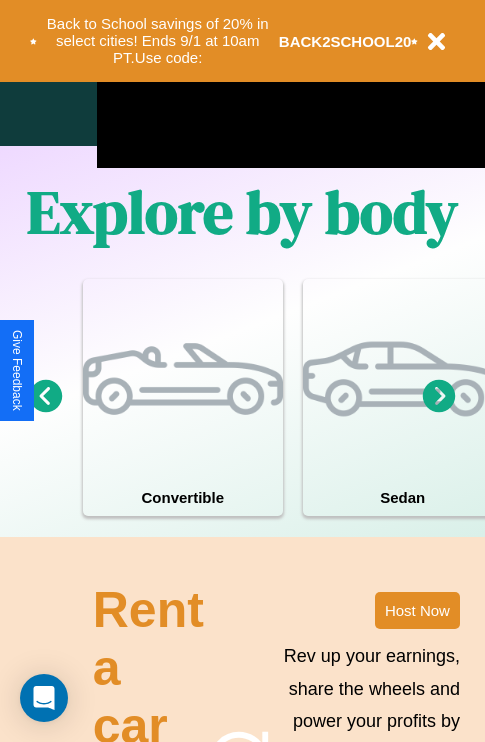 click 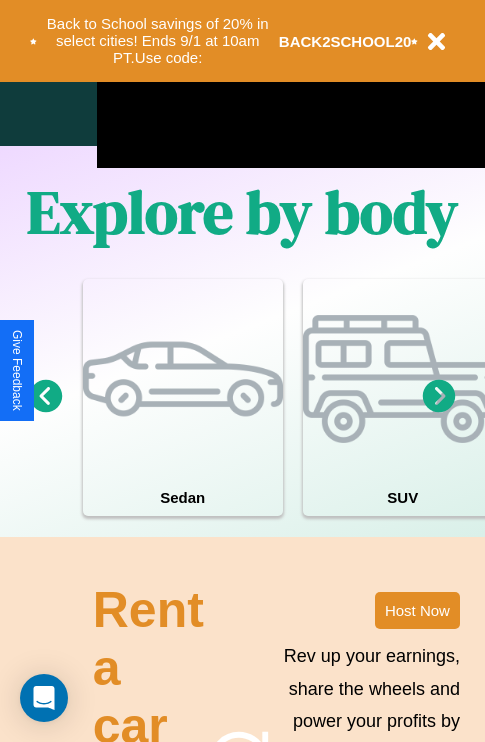 click 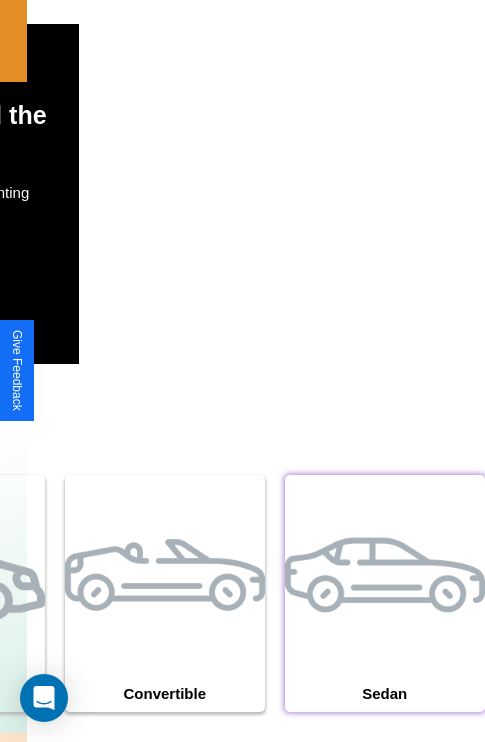 click at bounding box center (385, 575) 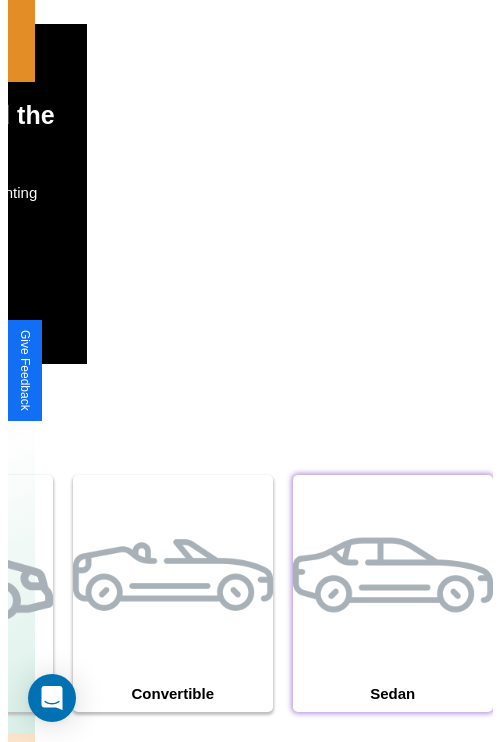 scroll, scrollTop: 0, scrollLeft: 0, axis: both 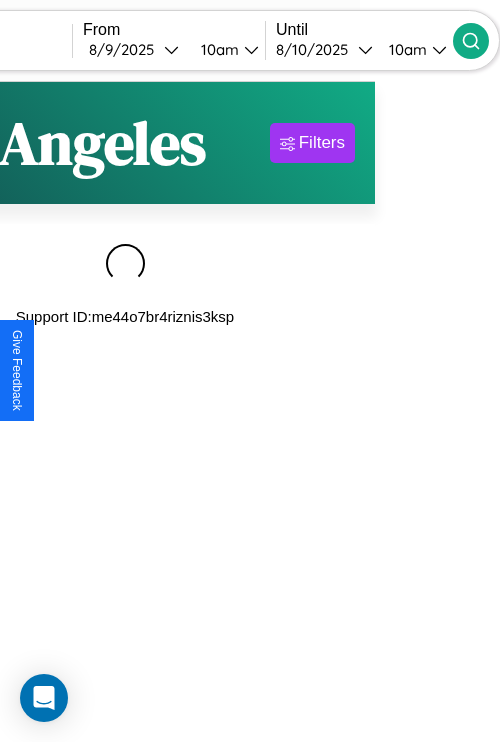 type on "*********" 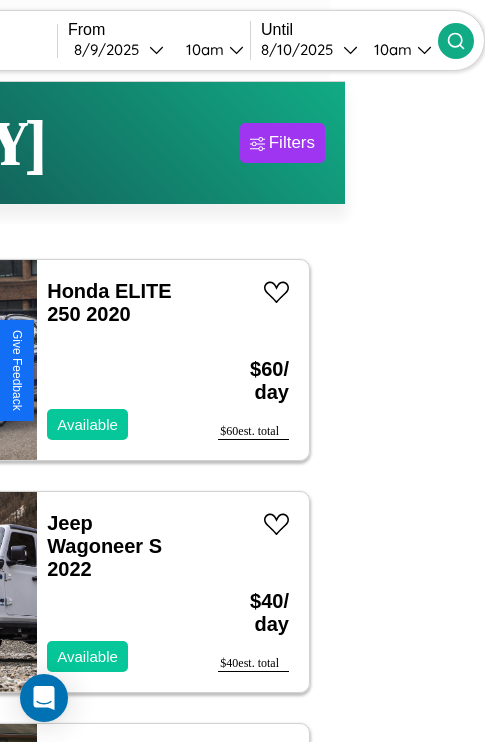 scroll, scrollTop: 95, scrollLeft: 35, axis: both 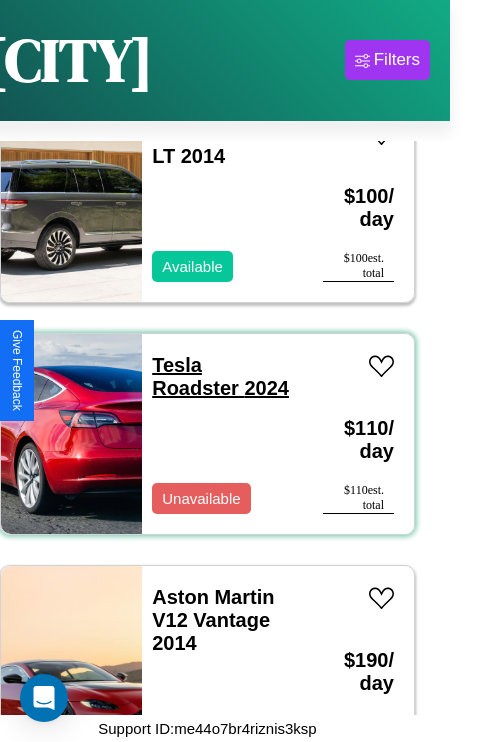 click on "Tesla   Roadster   2024" at bounding box center (220, 376) 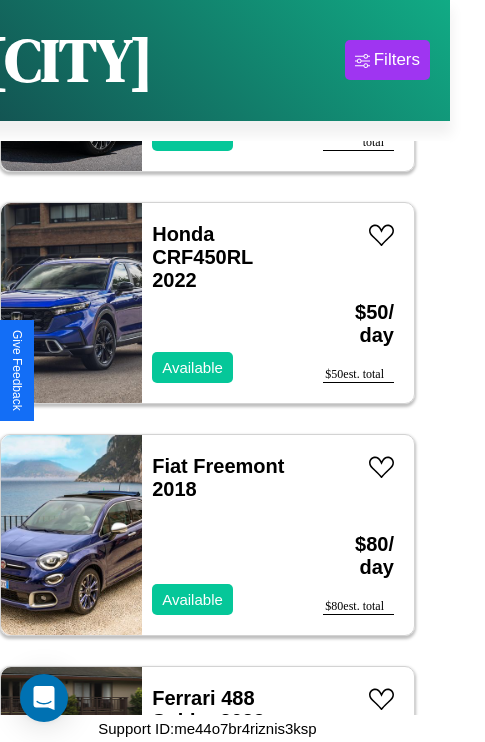 scroll, scrollTop: 1699, scrollLeft: 0, axis: vertical 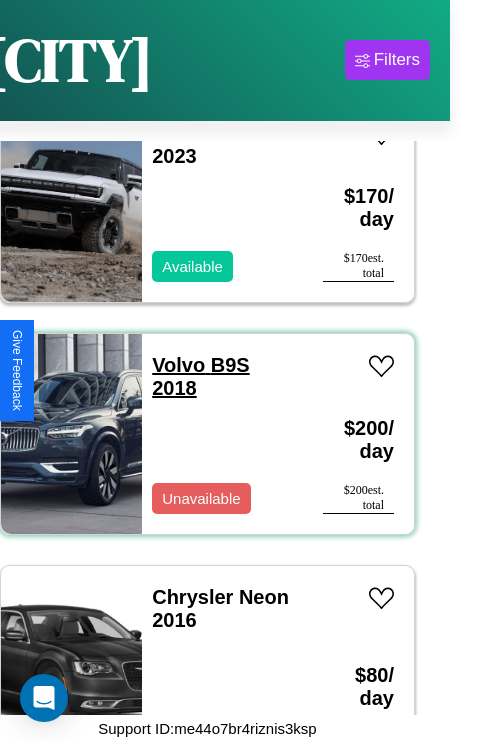 click on "Volvo   B9S   2018" at bounding box center (200, 376) 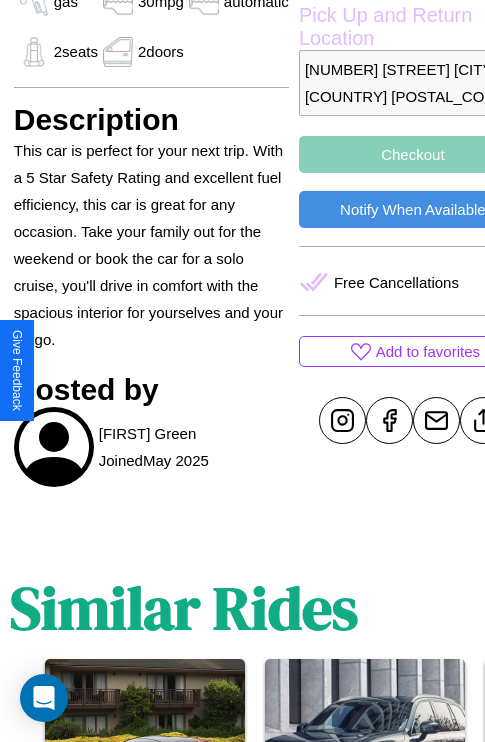 scroll, scrollTop: 674, scrollLeft: 64, axis: both 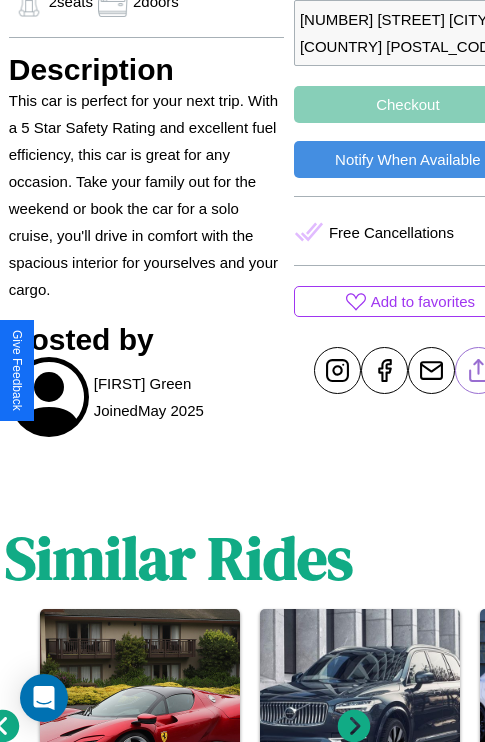 click 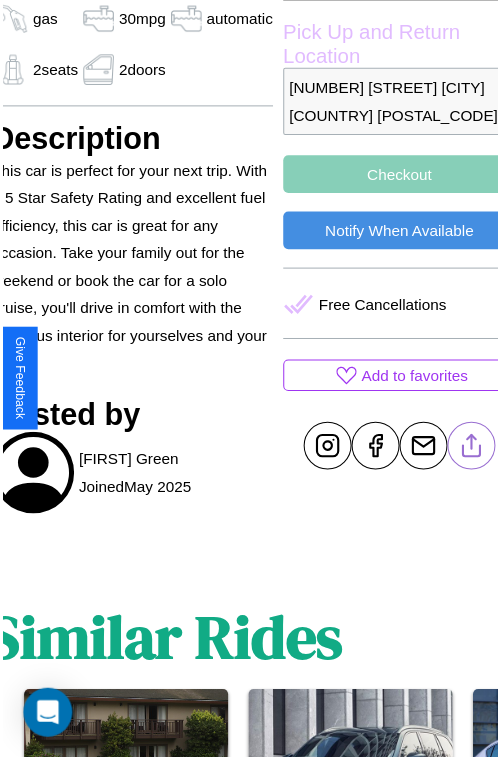 scroll, scrollTop: 605, scrollLeft: 84, axis: both 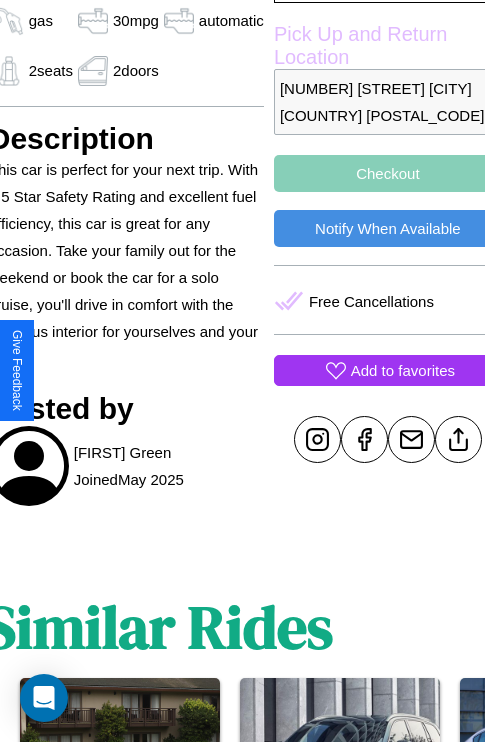 click on "Add to favorites" at bounding box center (403, 370) 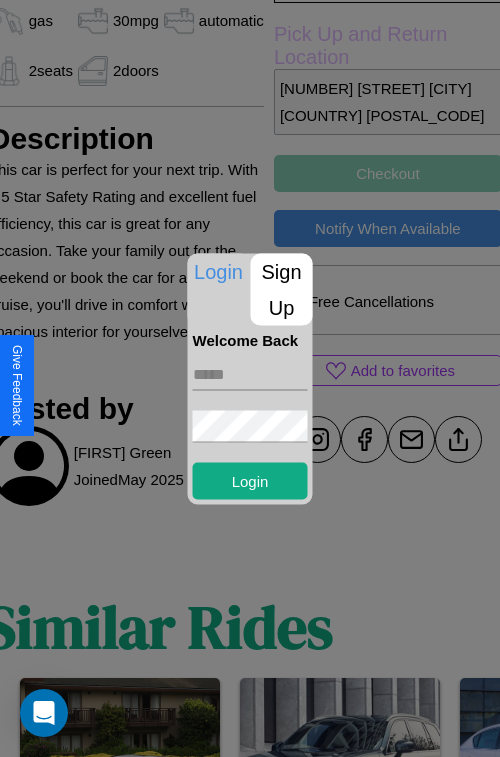 click on "Sign Up" at bounding box center (282, 289) 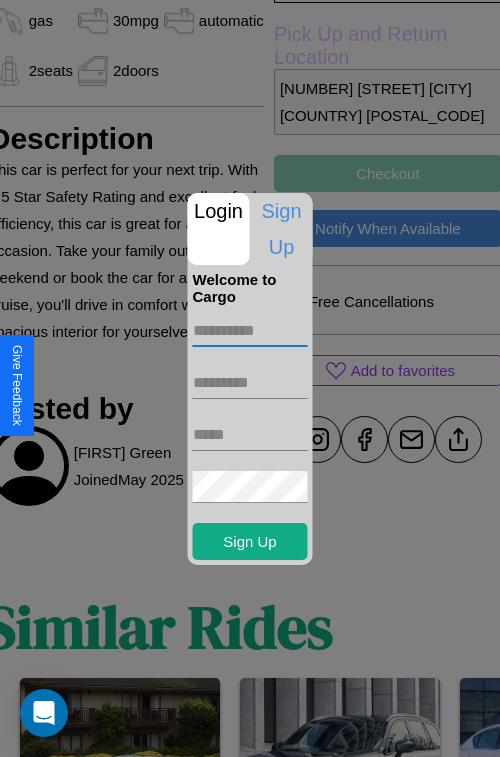click at bounding box center [250, 331] 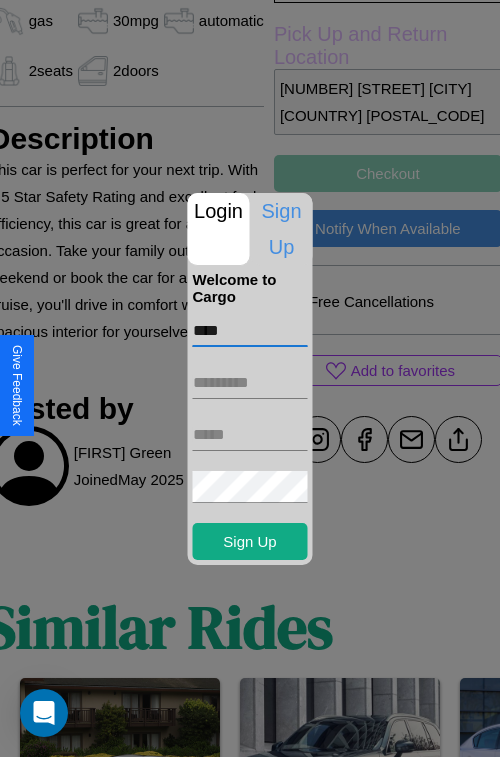 type on "****" 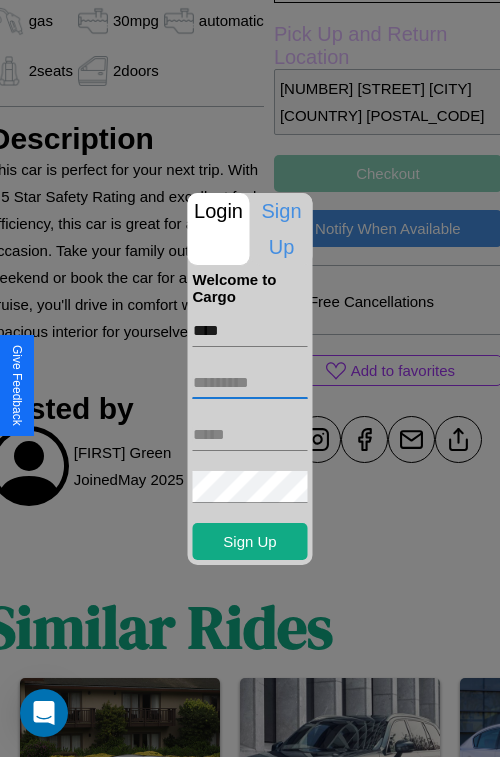 click at bounding box center [250, 383] 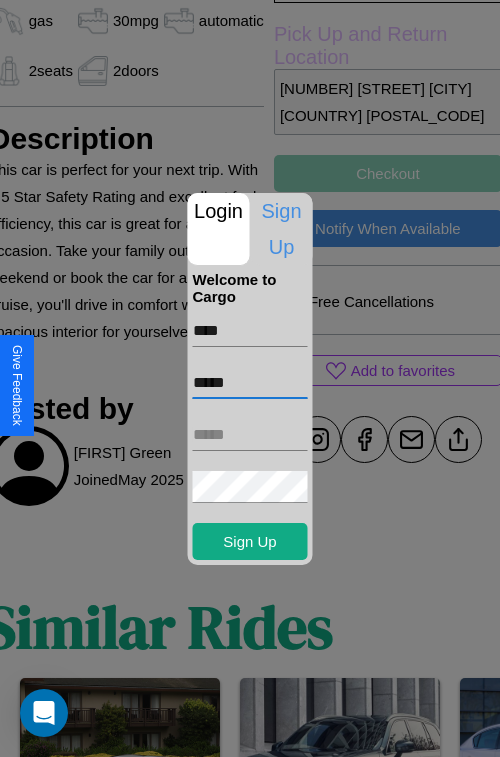type on "*****" 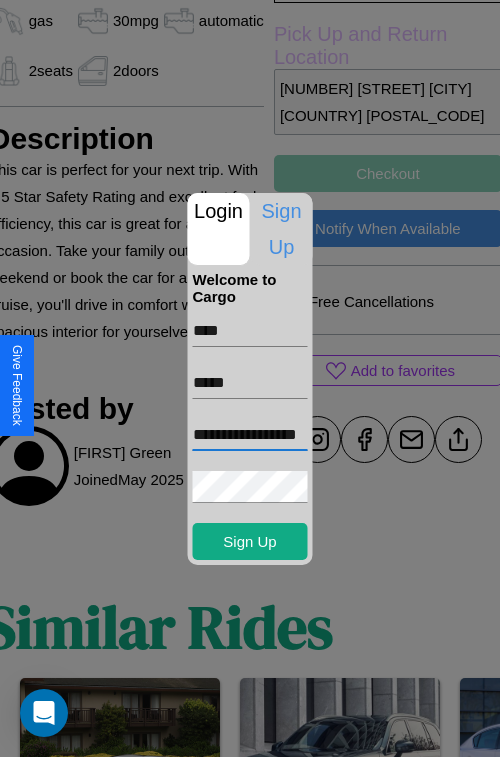 scroll, scrollTop: 0, scrollLeft: 35, axis: horizontal 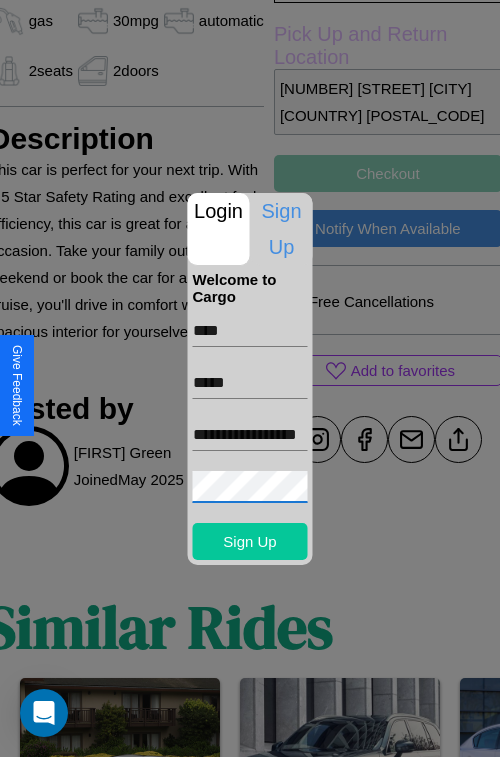 click on "Sign Up" at bounding box center (250, 541) 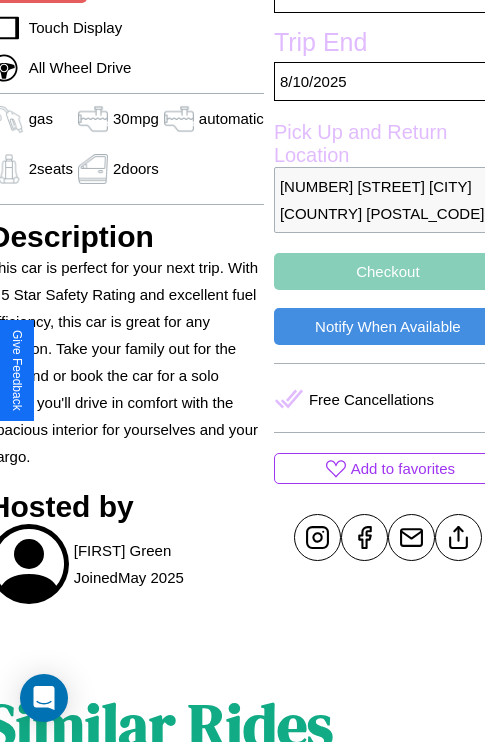 scroll, scrollTop: 408, scrollLeft: 84, axis: both 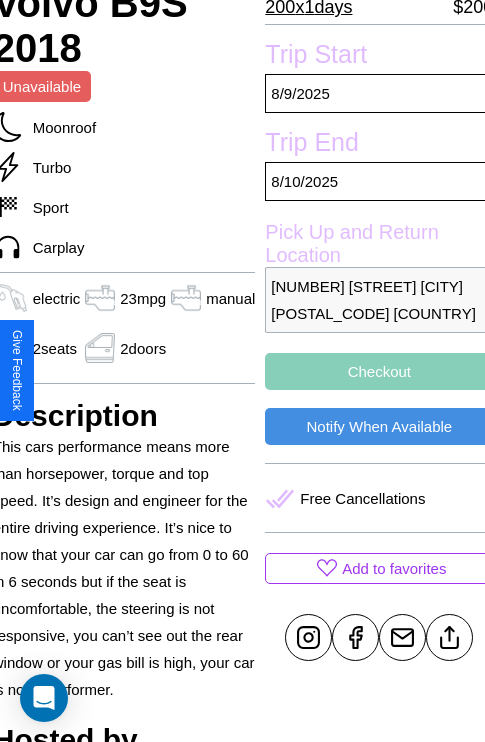 click on "Checkout" at bounding box center [379, 371] 